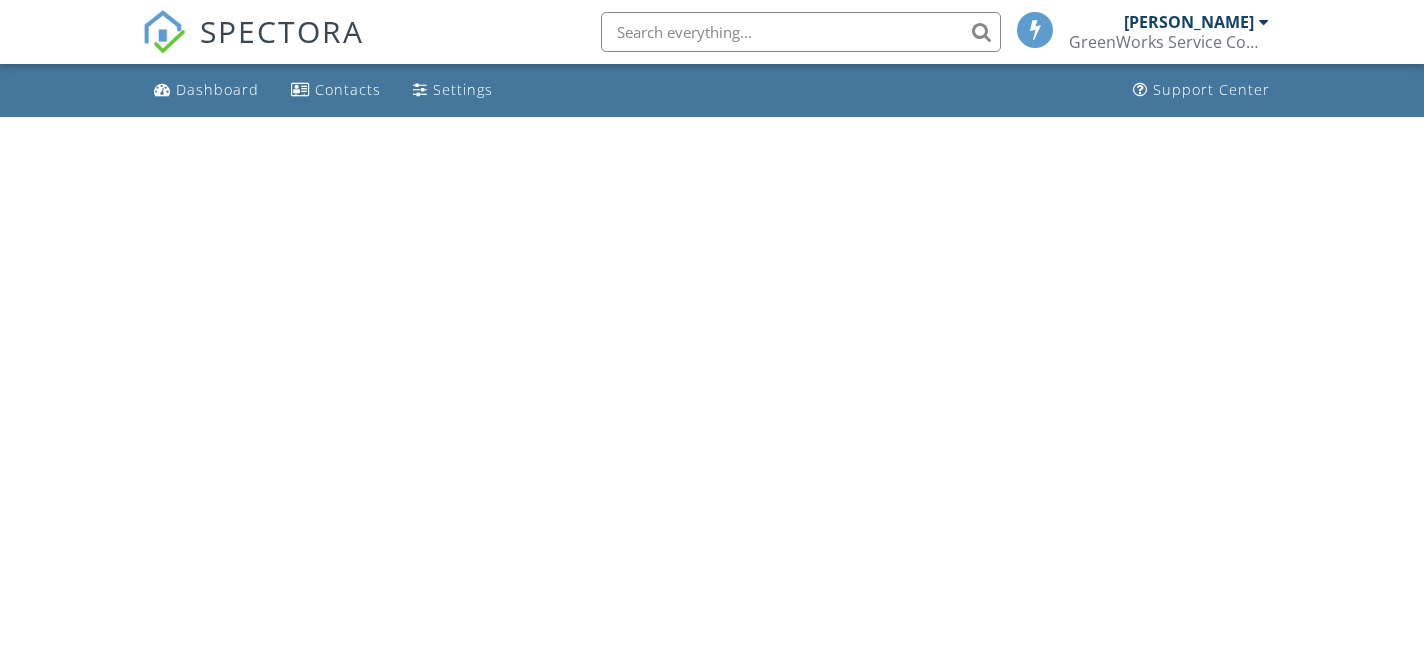 scroll, scrollTop: 0, scrollLeft: 0, axis: both 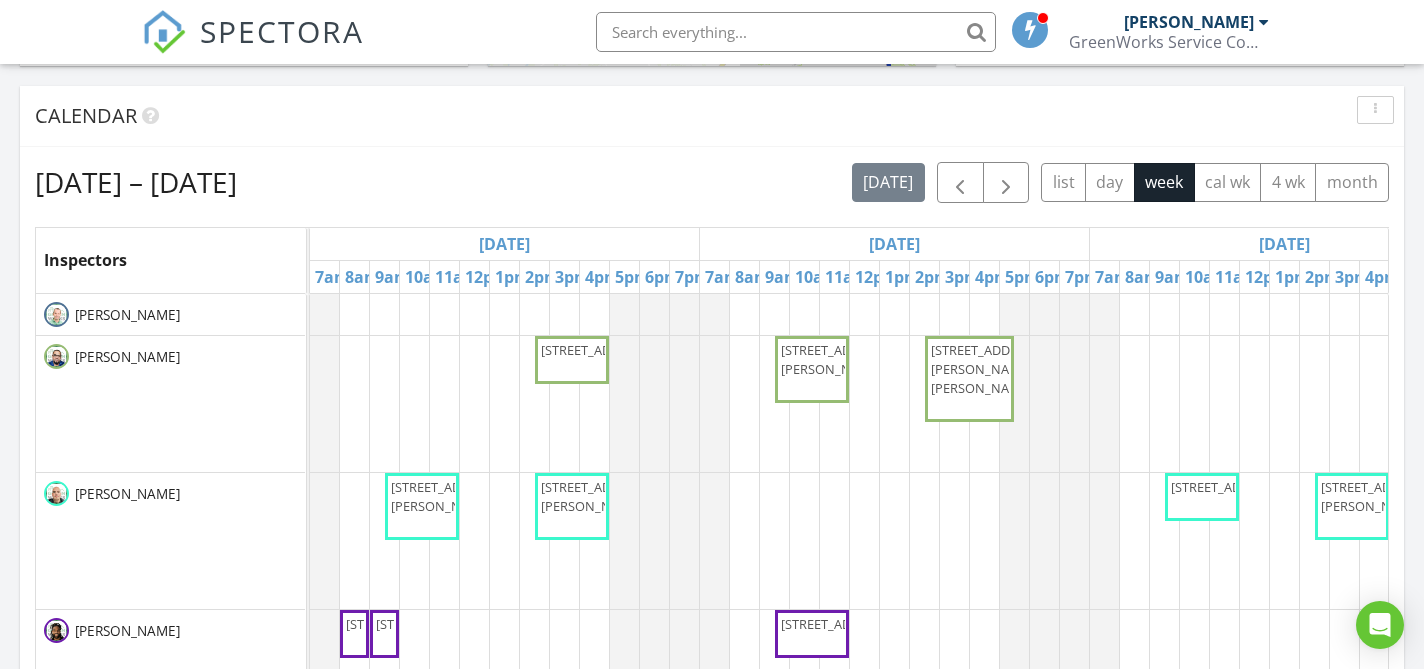 click at bounding box center (1375, 110) 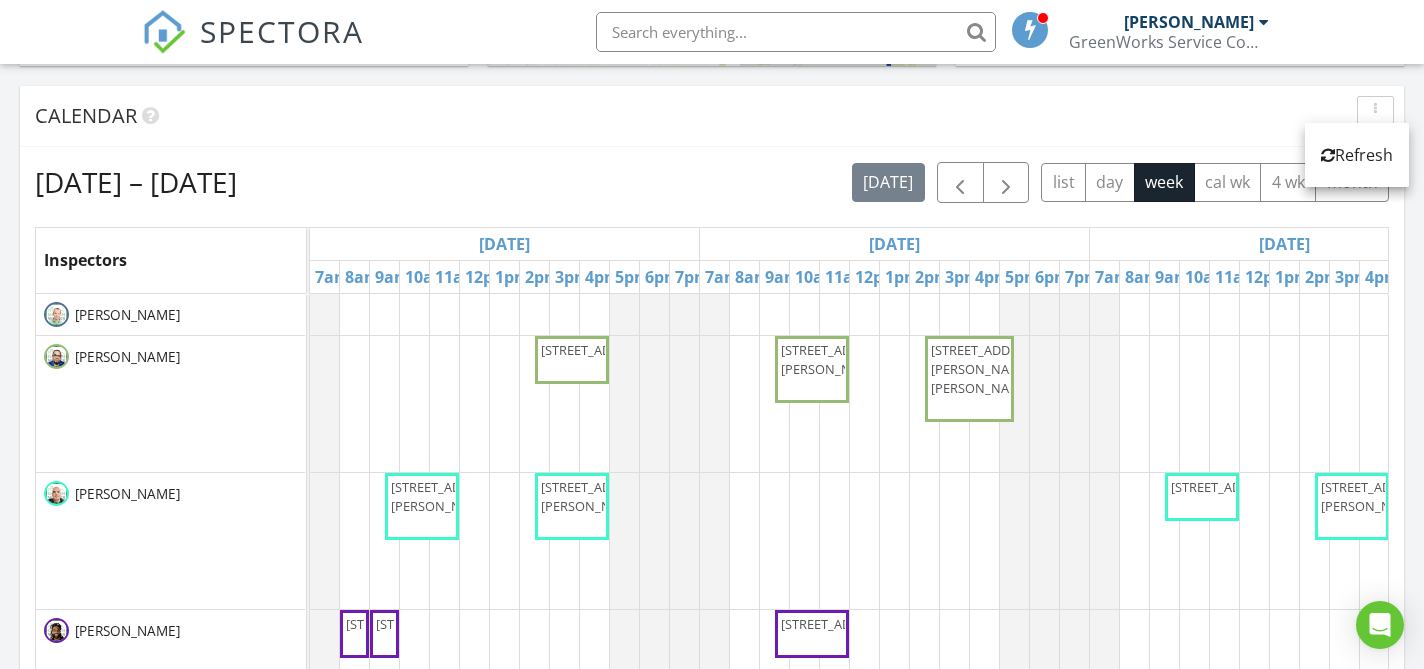 click on "Calendar" at bounding box center [697, 116] 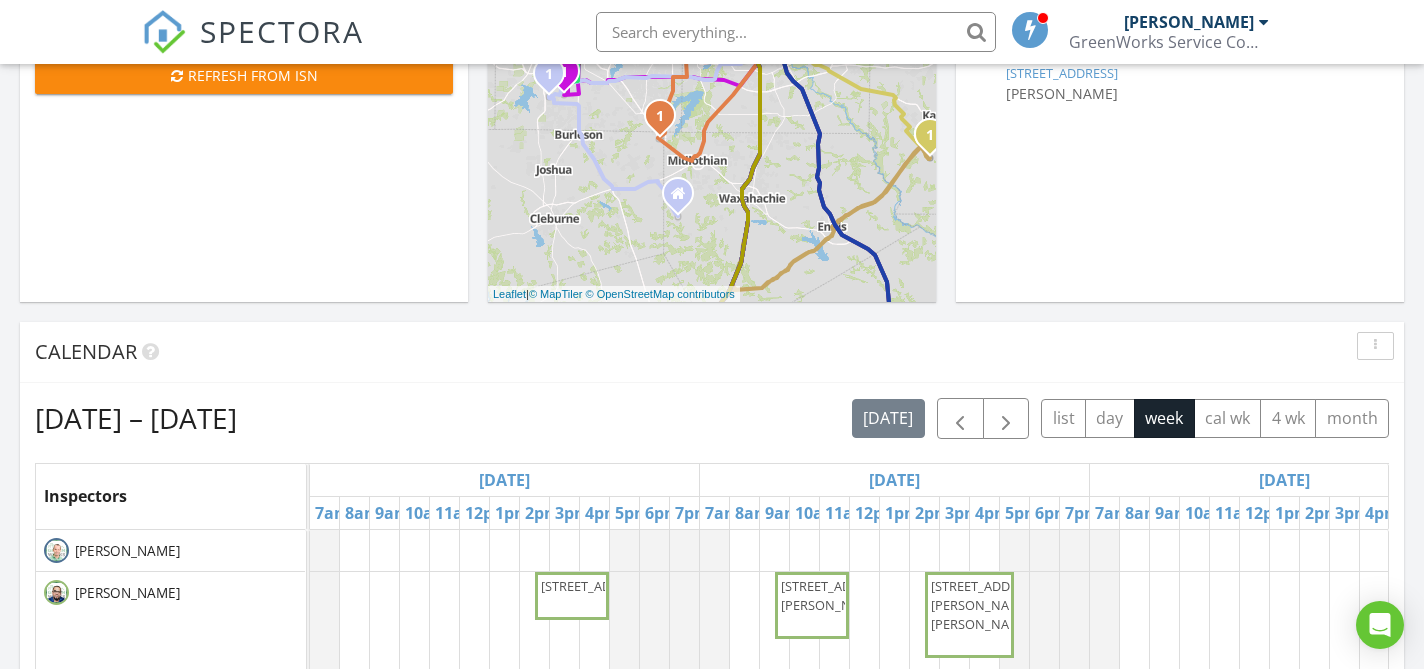 scroll, scrollTop: 452, scrollLeft: 0, axis: vertical 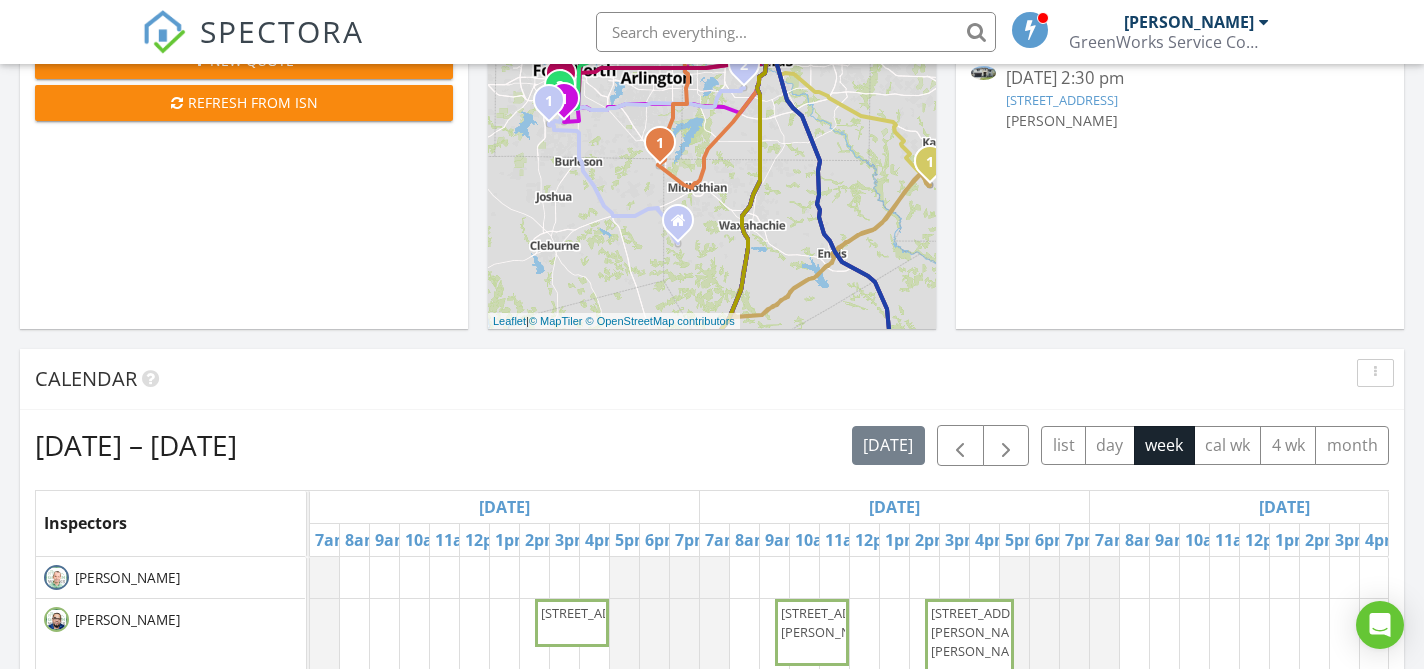 click on "[PERSON_NAME]" at bounding box center (1062, 120) 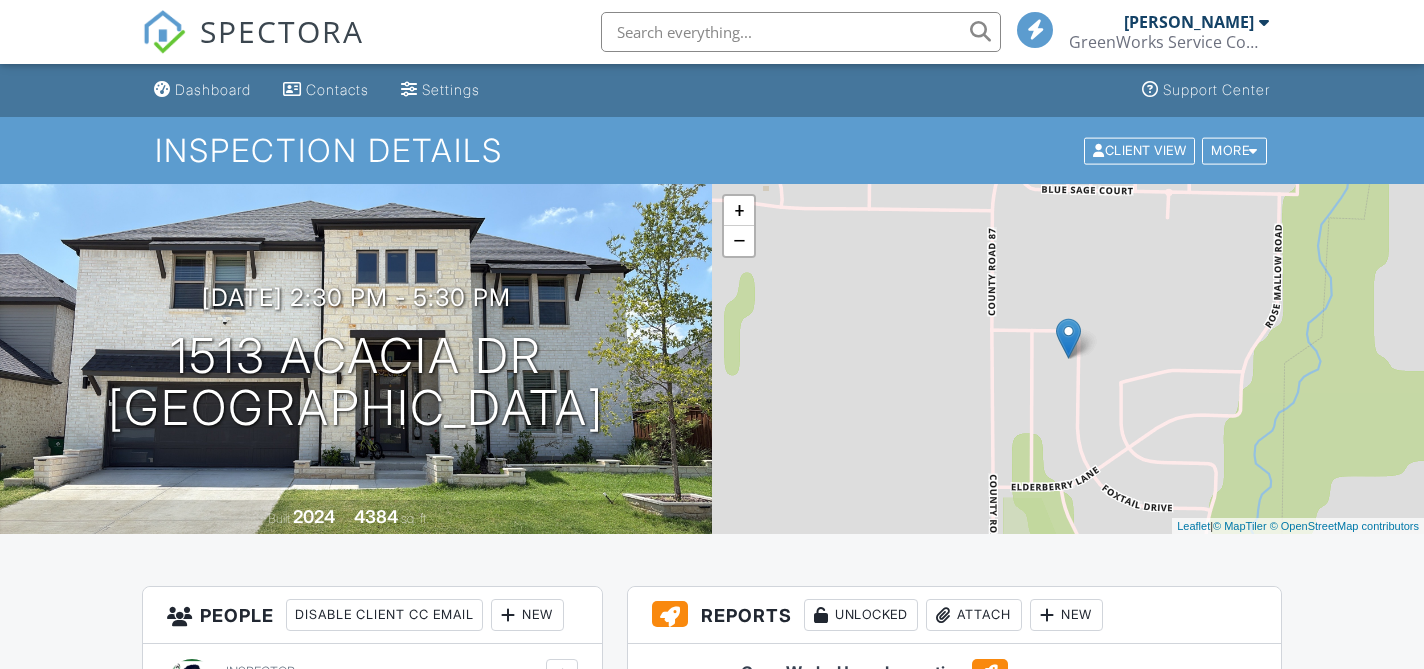 scroll, scrollTop: 0, scrollLeft: 0, axis: both 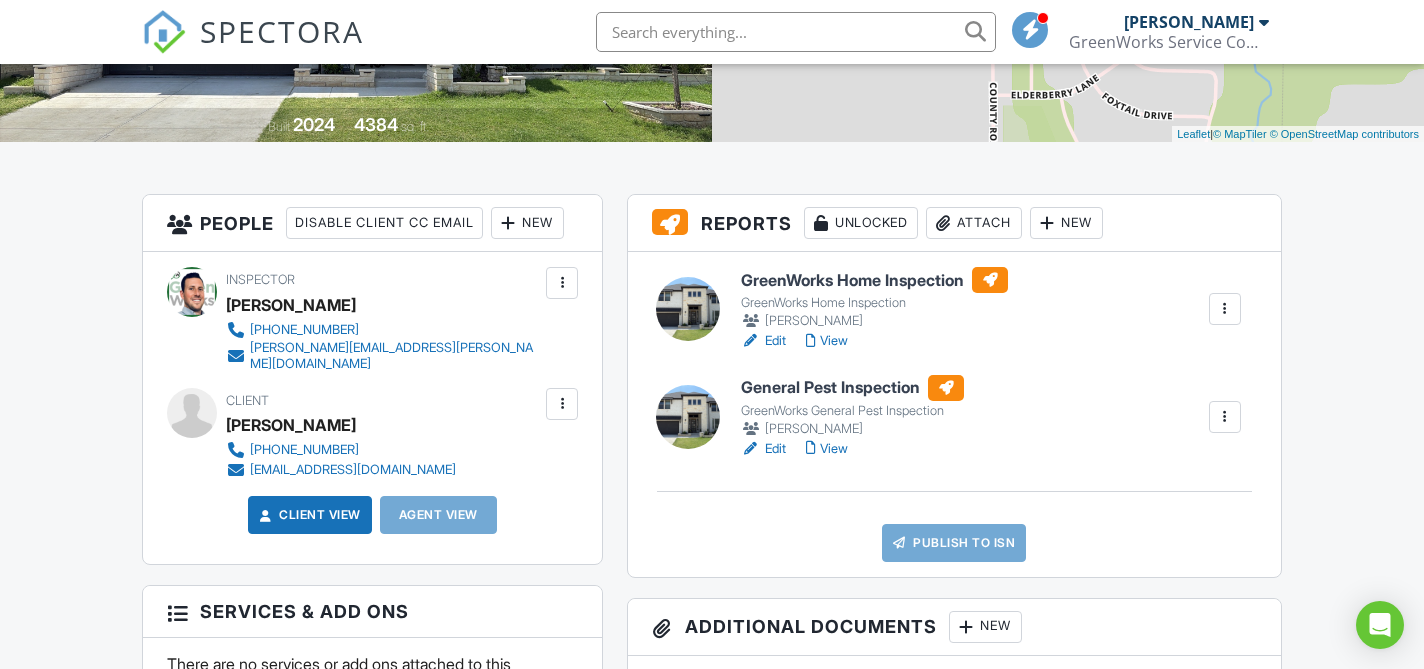 click on "GreenWorks Home Inspection" at bounding box center [874, 280] 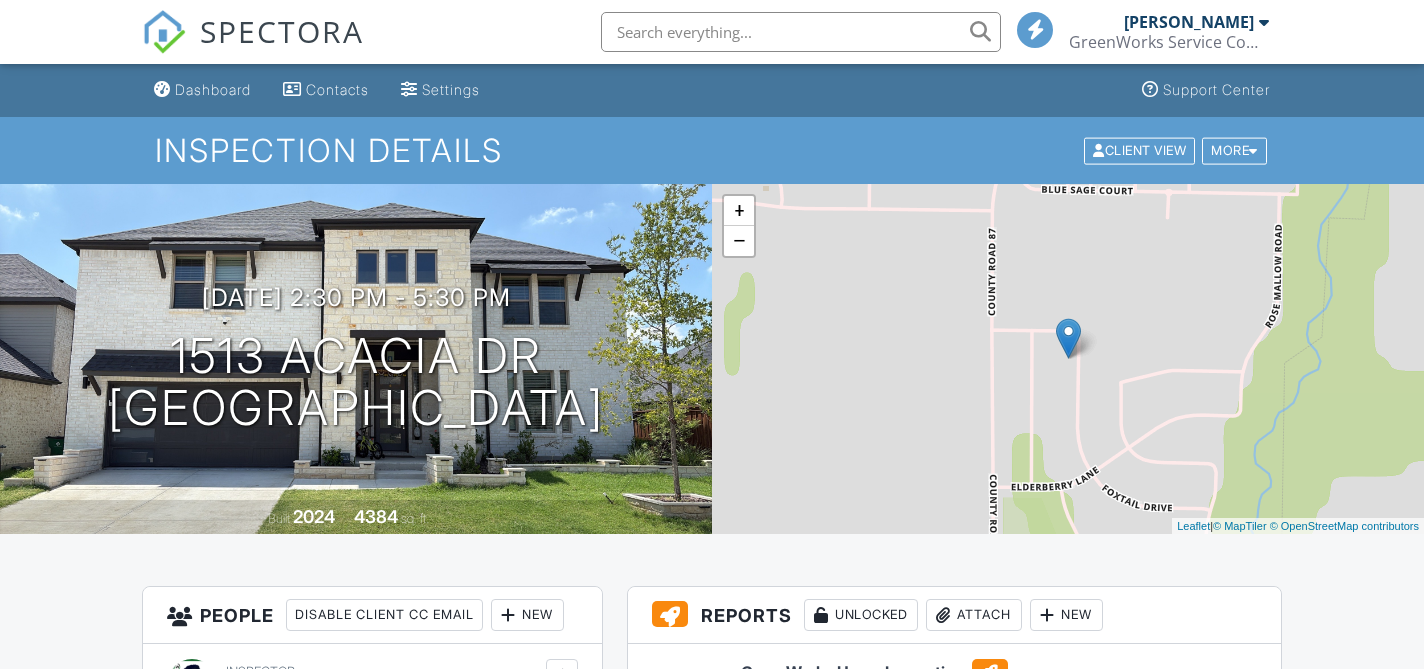 scroll, scrollTop: 724, scrollLeft: 0, axis: vertical 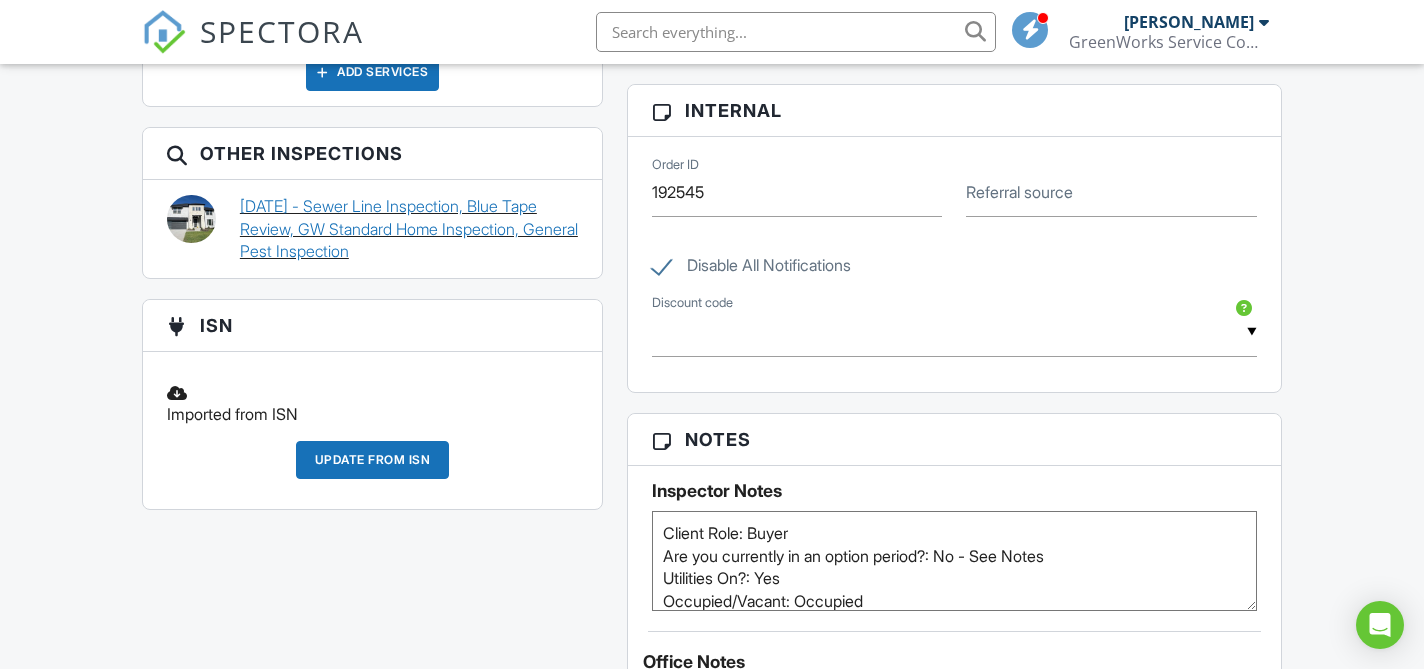 click on "08/16/2024 - Sewer Line Inspection, Blue Tape Review, GW Standard Home Inspection, General Pest Inspection" at bounding box center (409, 228) 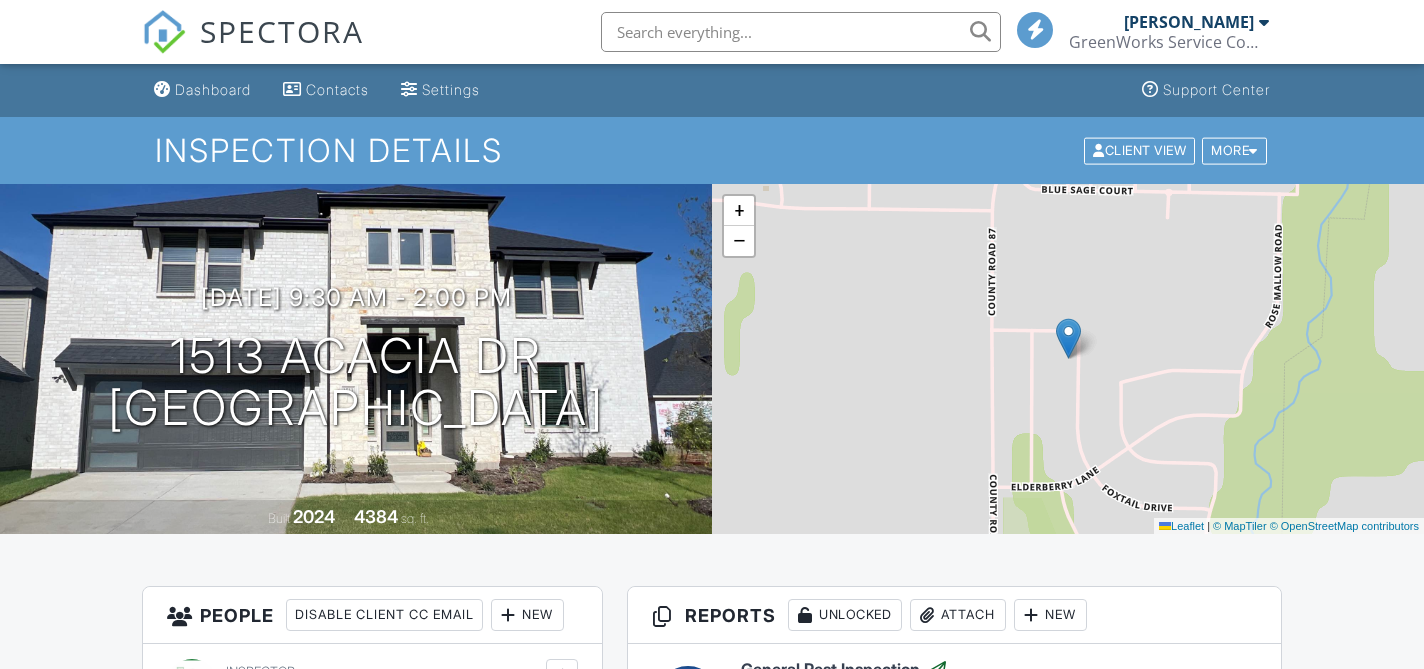 scroll, scrollTop: 0, scrollLeft: 0, axis: both 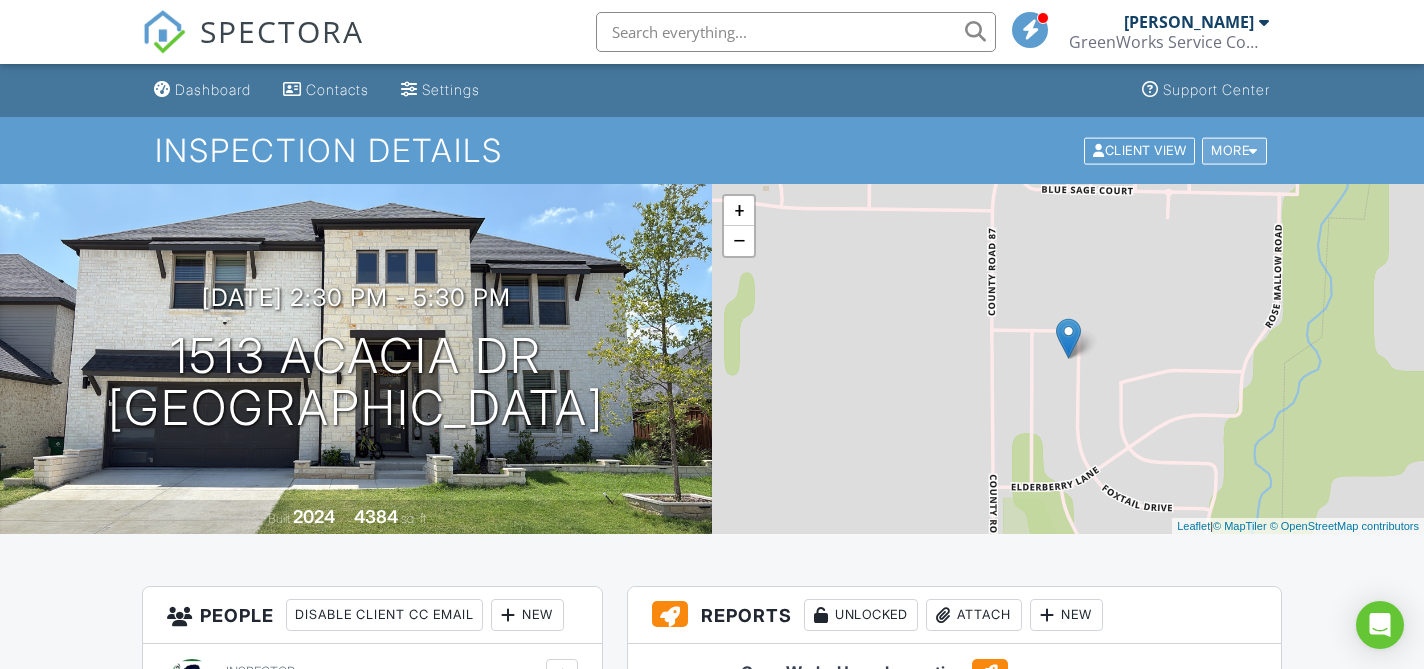 click on "More" at bounding box center [1234, 150] 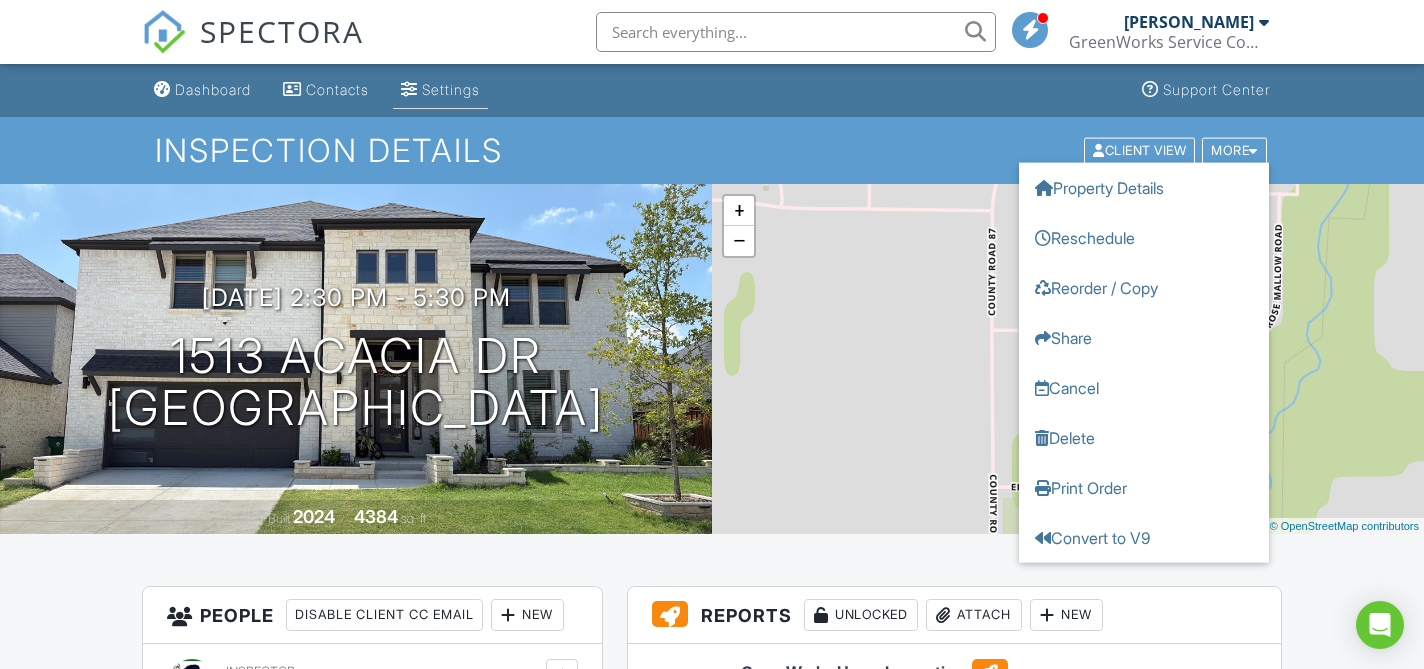 click at bounding box center [409, 89] 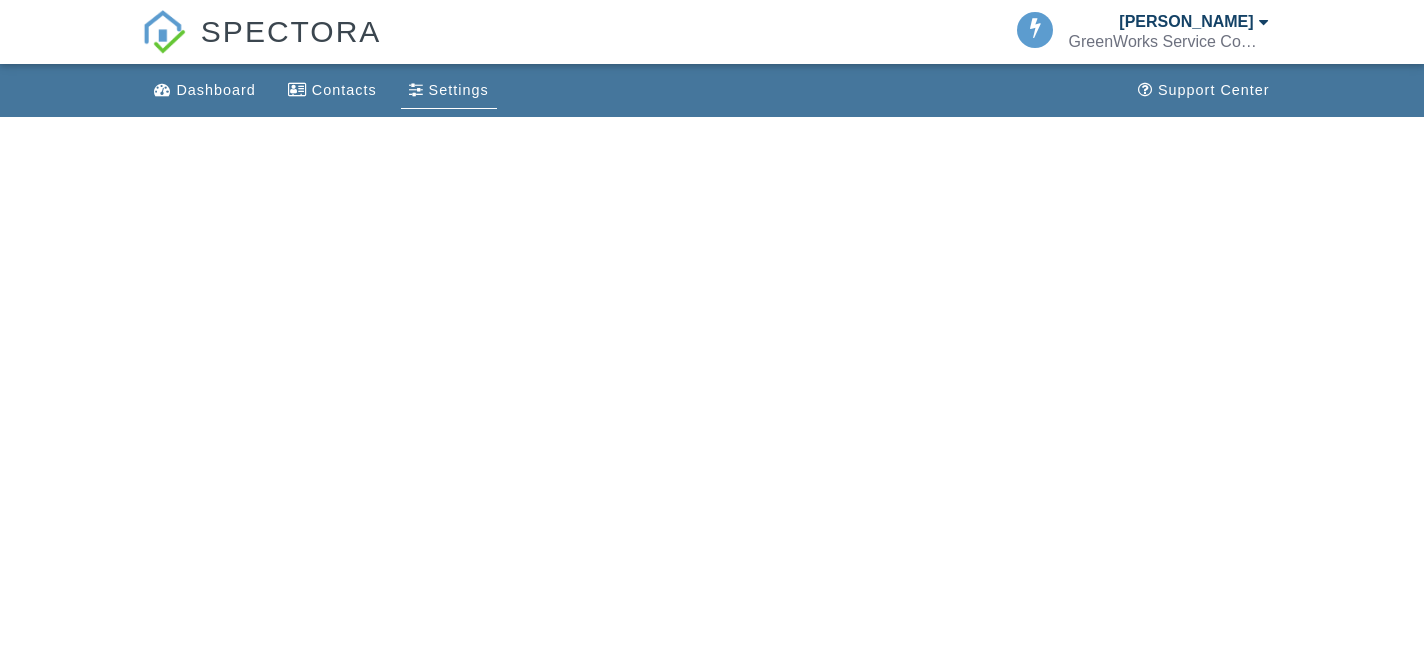 scroll, scrollTop: 0, scrollLeft: 0, axis: both 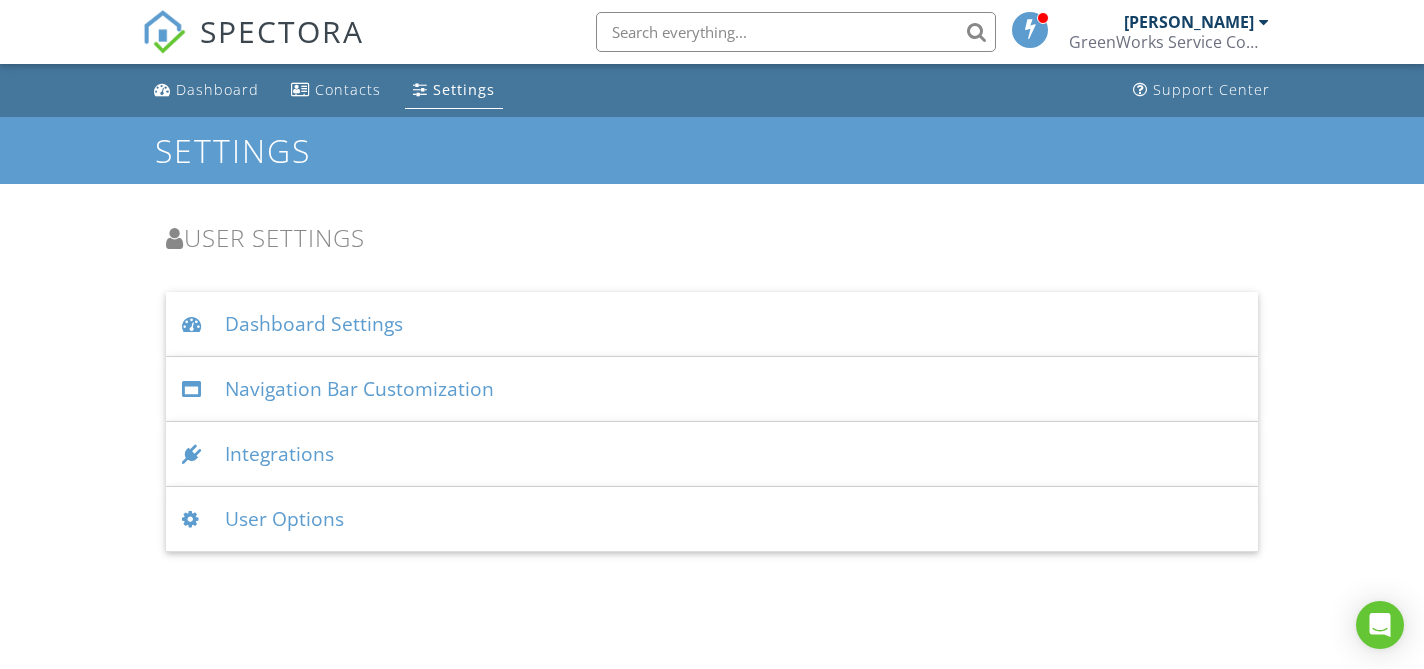 click on "User Options" at bounding box center (711, 519) 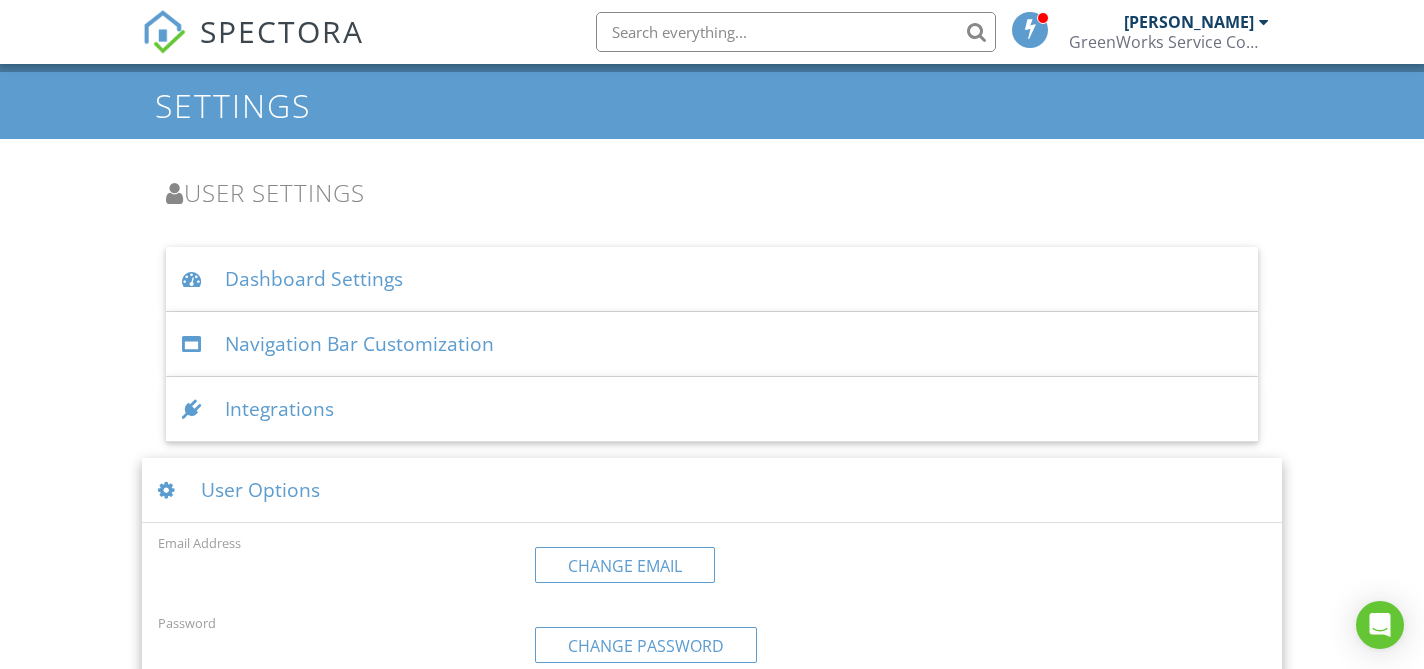 scroll, scrollTop: 0, scrollLeft: 0, axis: both 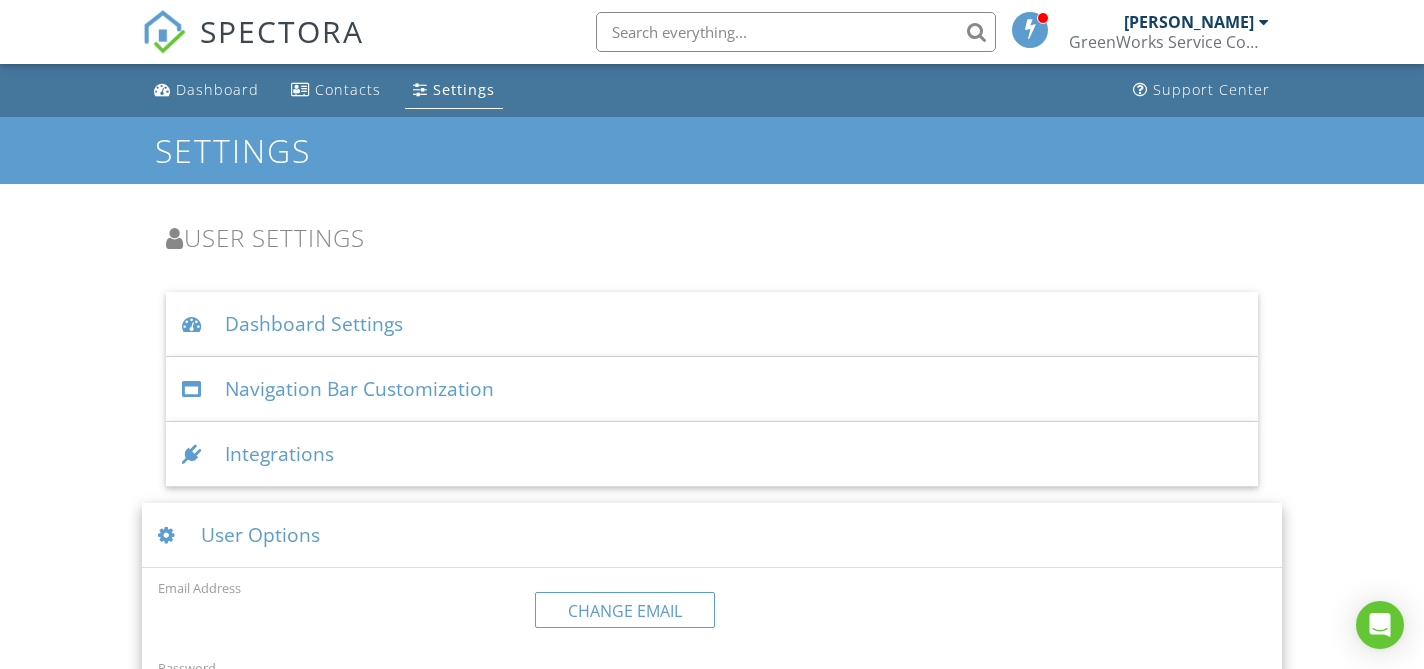 click on "Dashboard Settings" at bounding box center [711, 324] 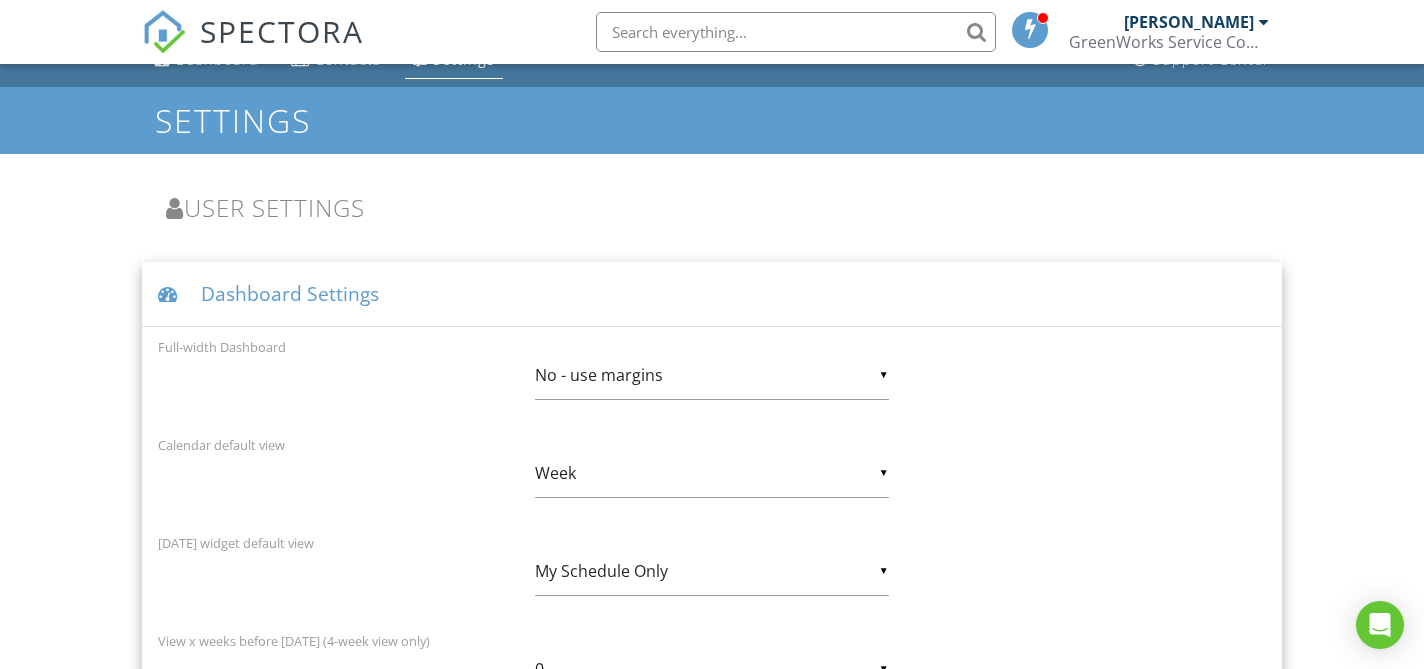 scroll, scrollTop: 0, scrollLeft: 0, axis: both 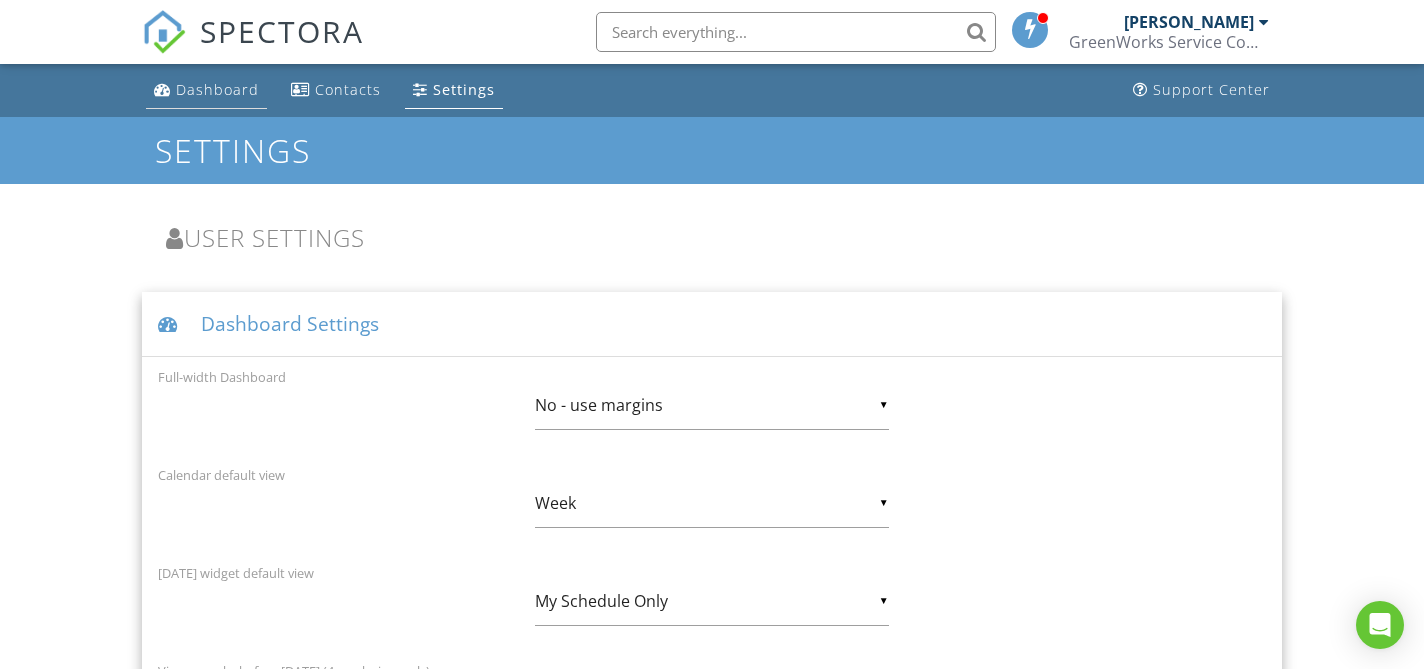 click on "Dashboard" at bounding box center [217, 89] 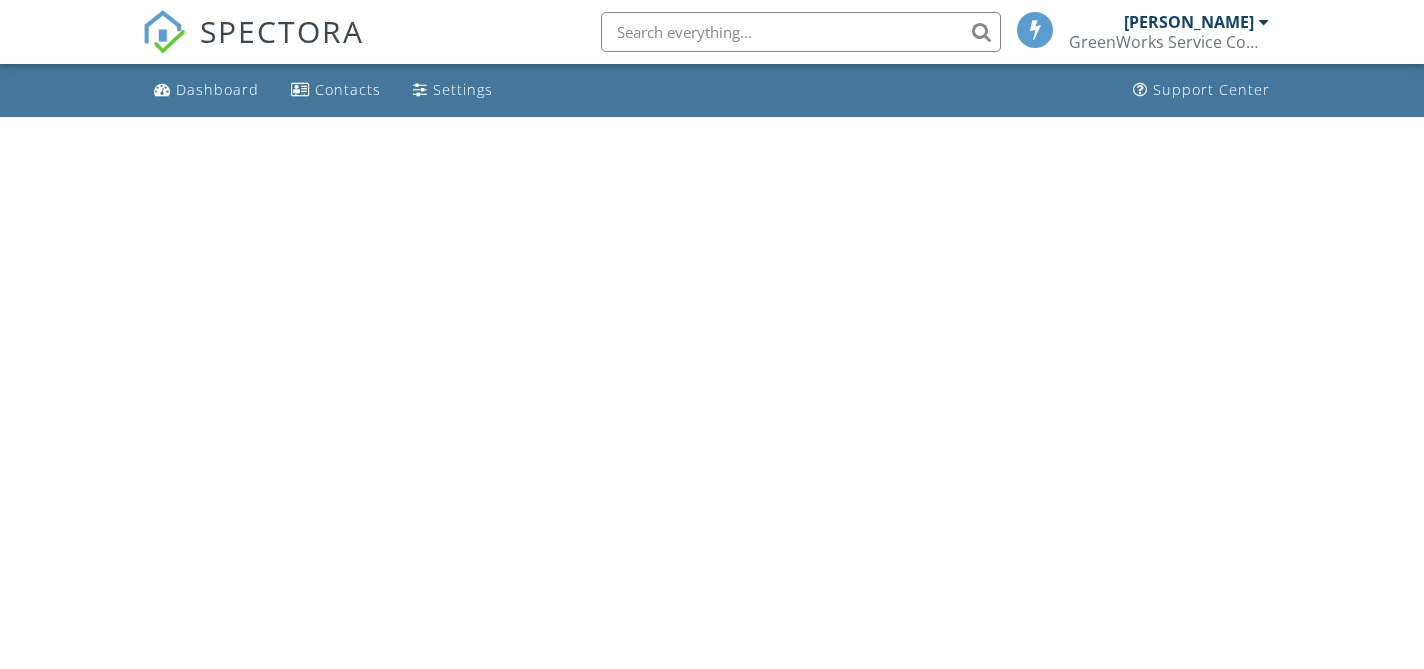 scroll, scrollTop: 0, scrollLeft: 0, axis: both 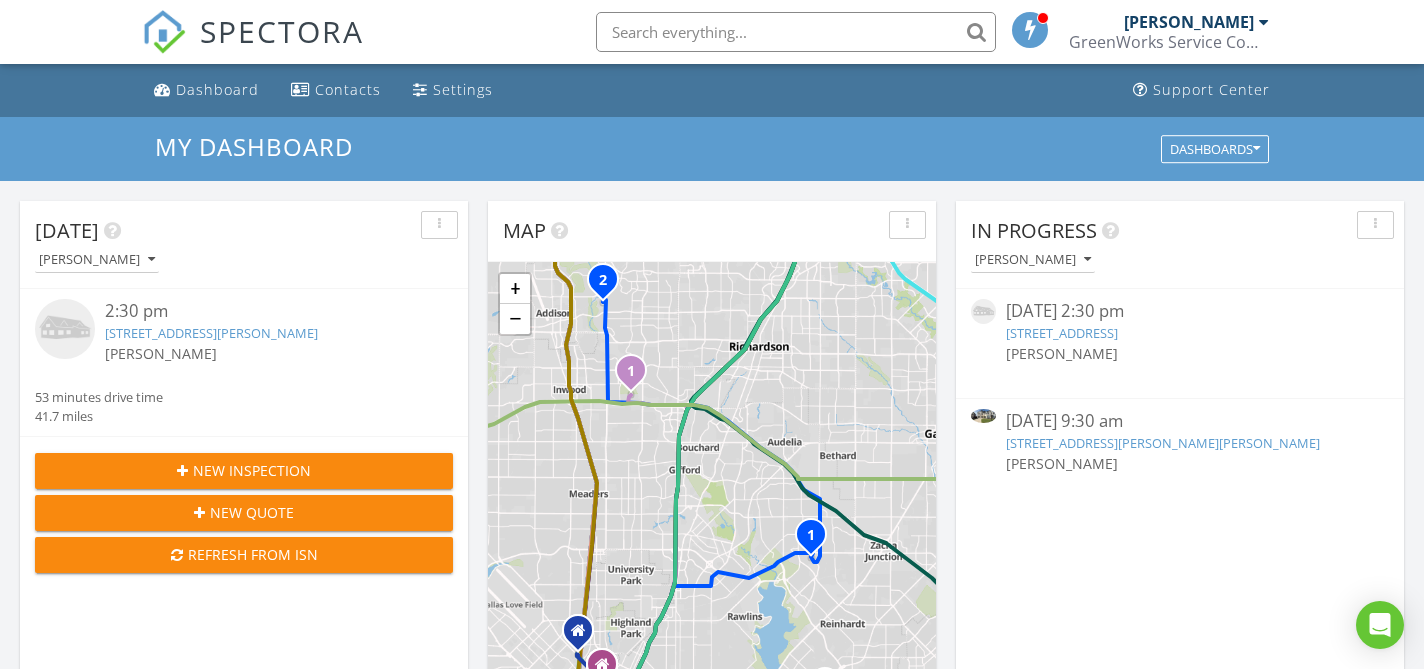 click on "[PERSON_NAME]" at bounding box center (1189, 22) 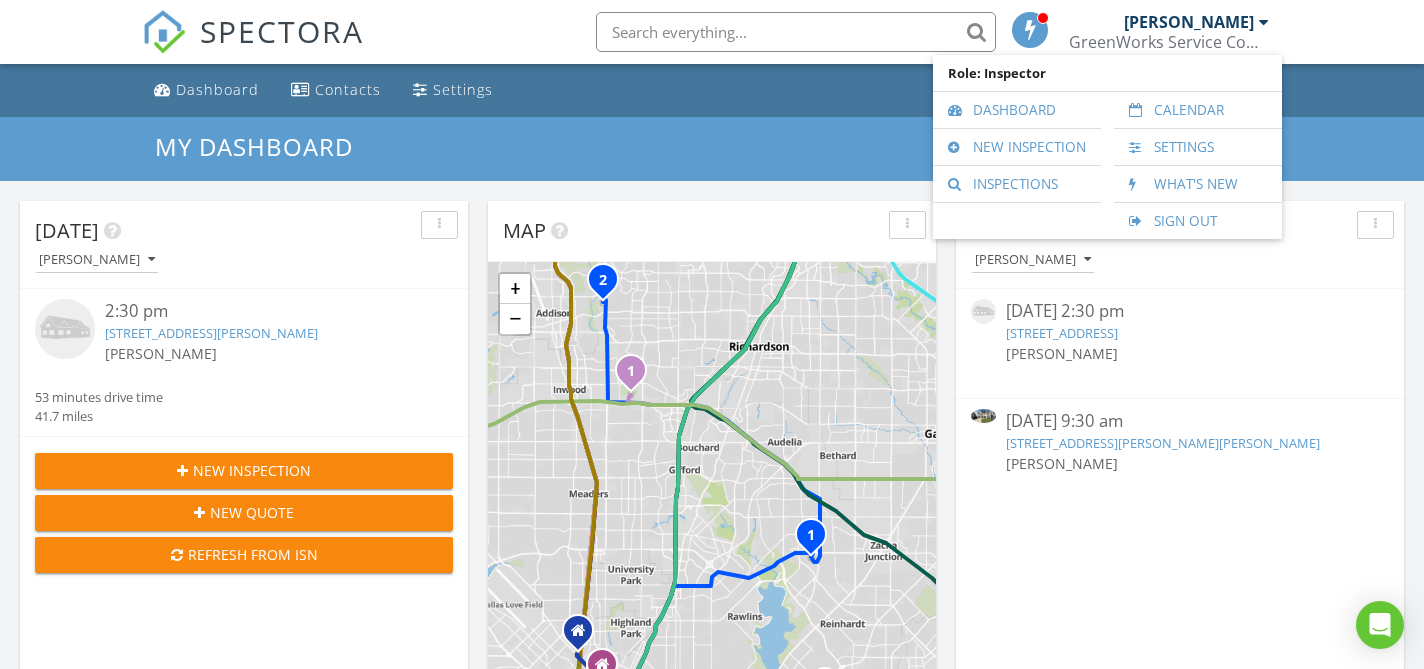 click on "My Dashboard
Dashboards" at bounding box center [712, 149] 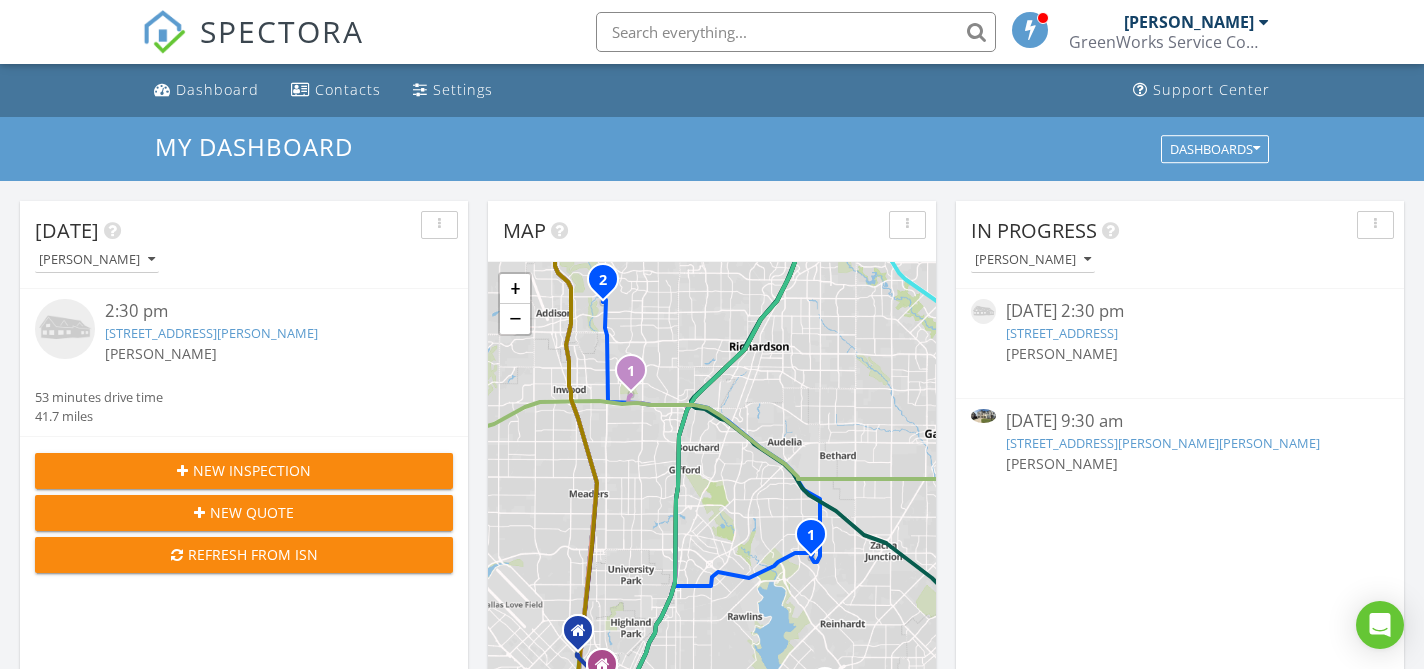 click on "Jake Murphy
GreenWorks Service Company" at bounding box center (1169, 32) 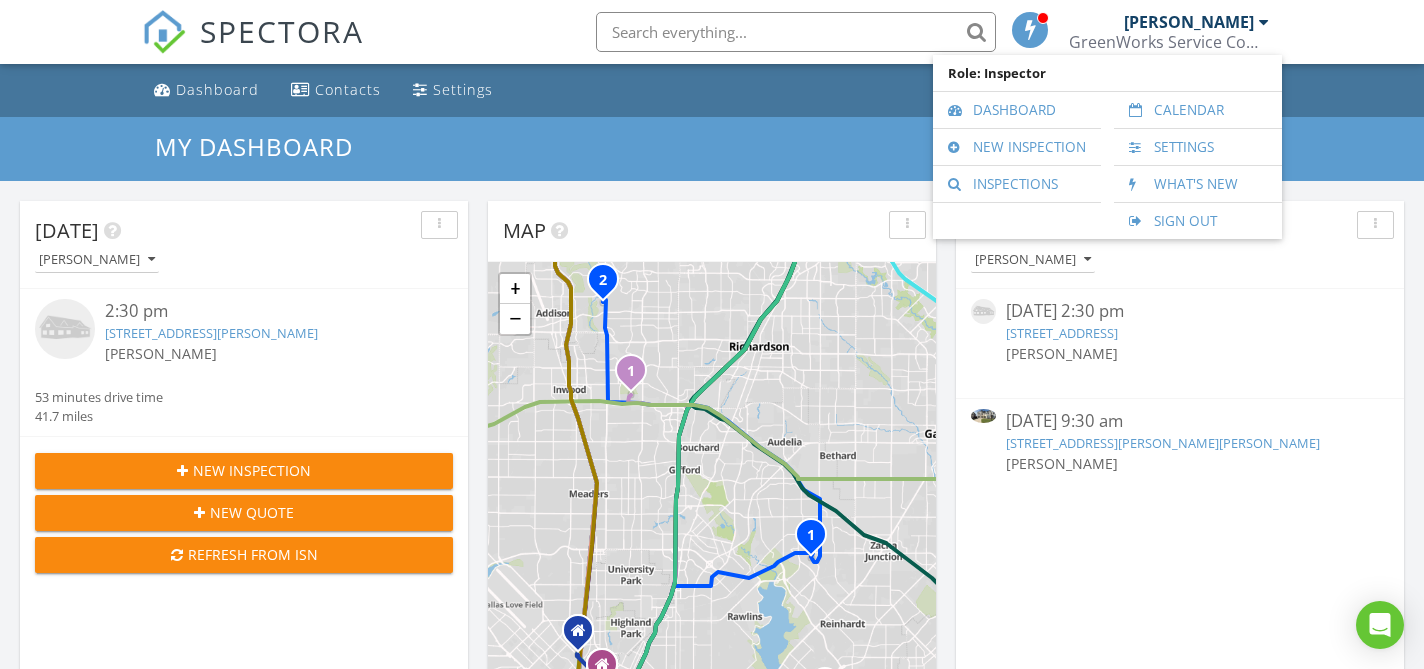 click on "My Dashboard" at bounding box center [712, 146] 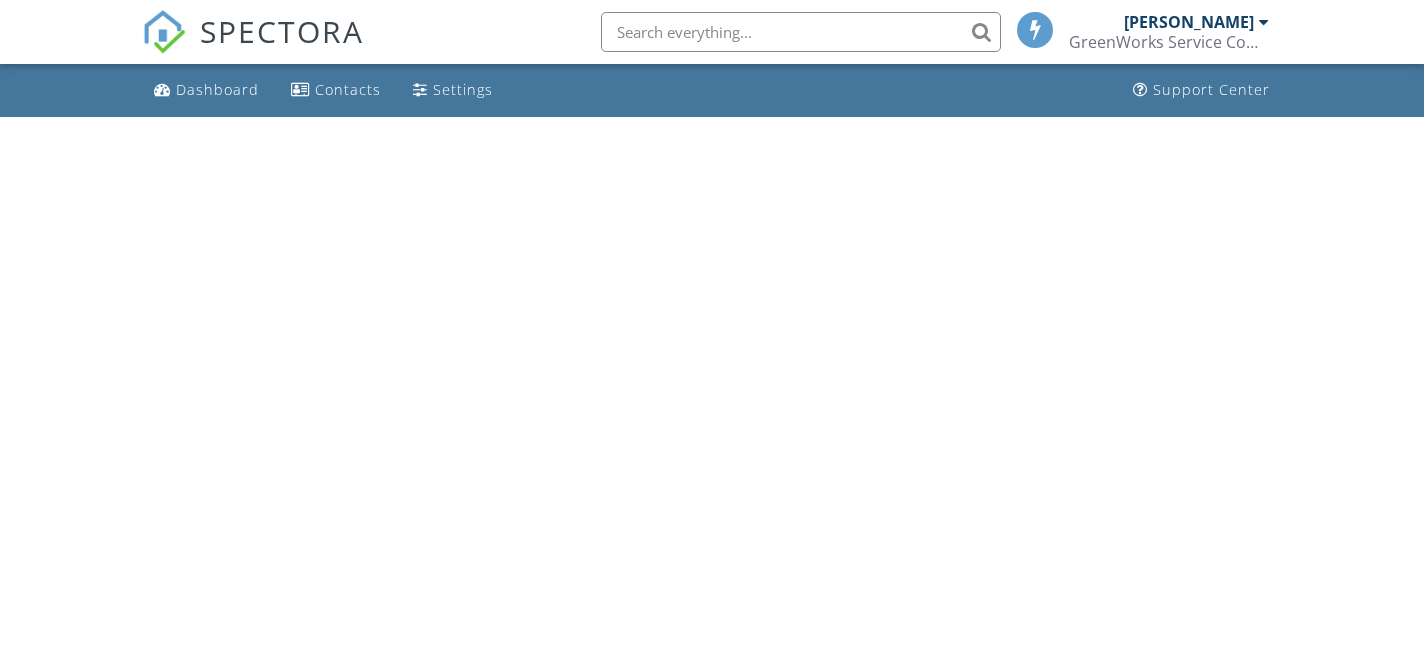 scroll, scrollTop: 0, scrollLeft: 0, axis: both 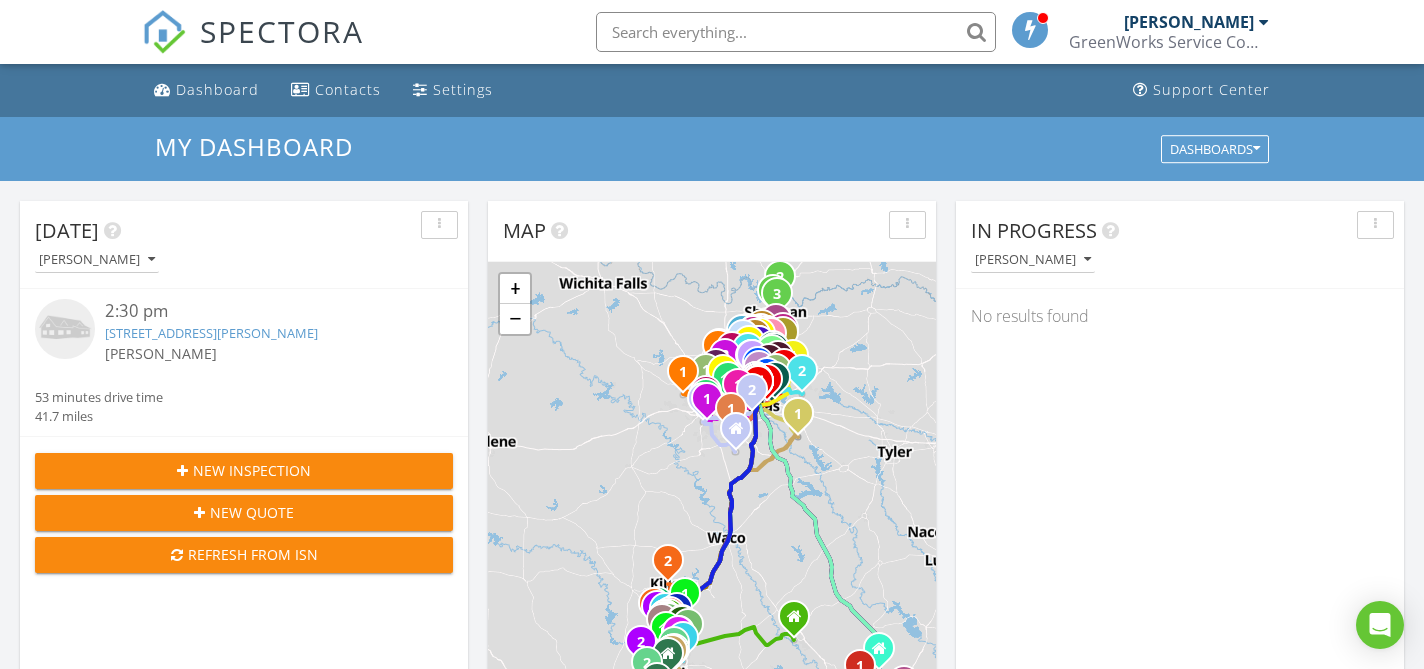 click on "3848 Oldham Rd, Little Elm, TX 75068" at bounding box center [211, 333] 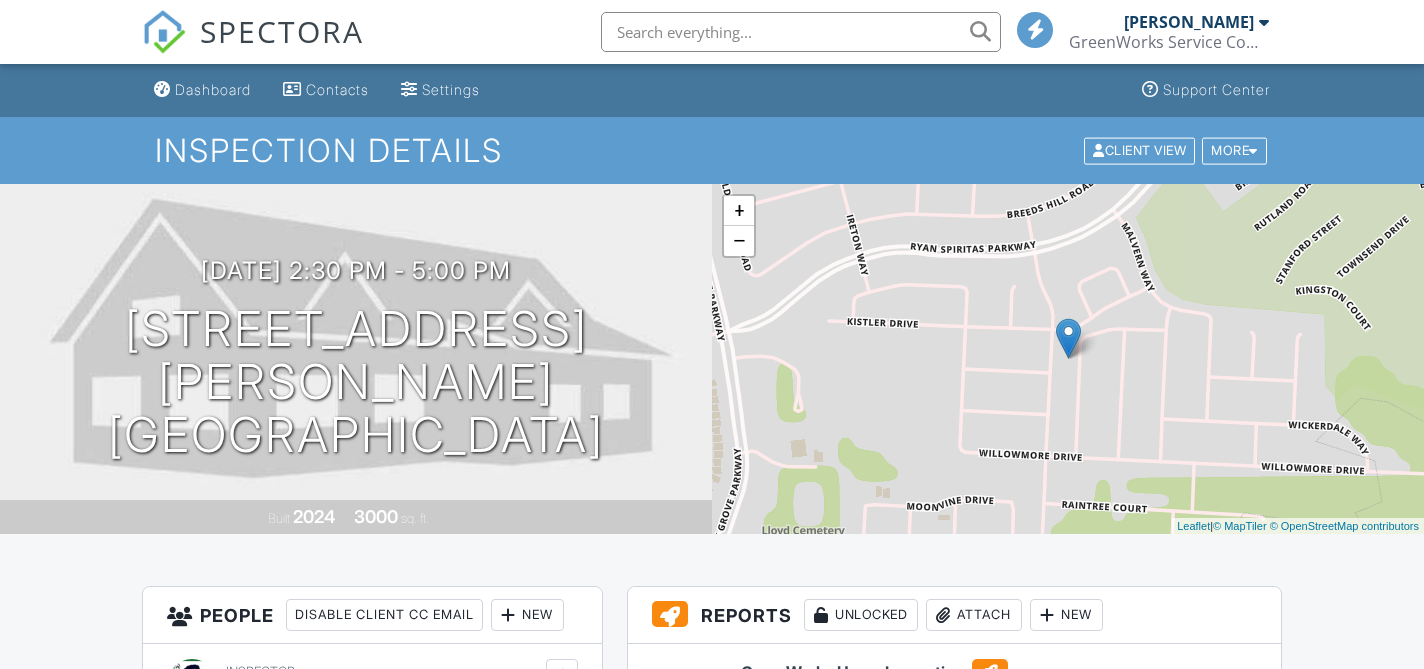 scroll, scrollTop: 0, scrollLeft: 0, axis: both 